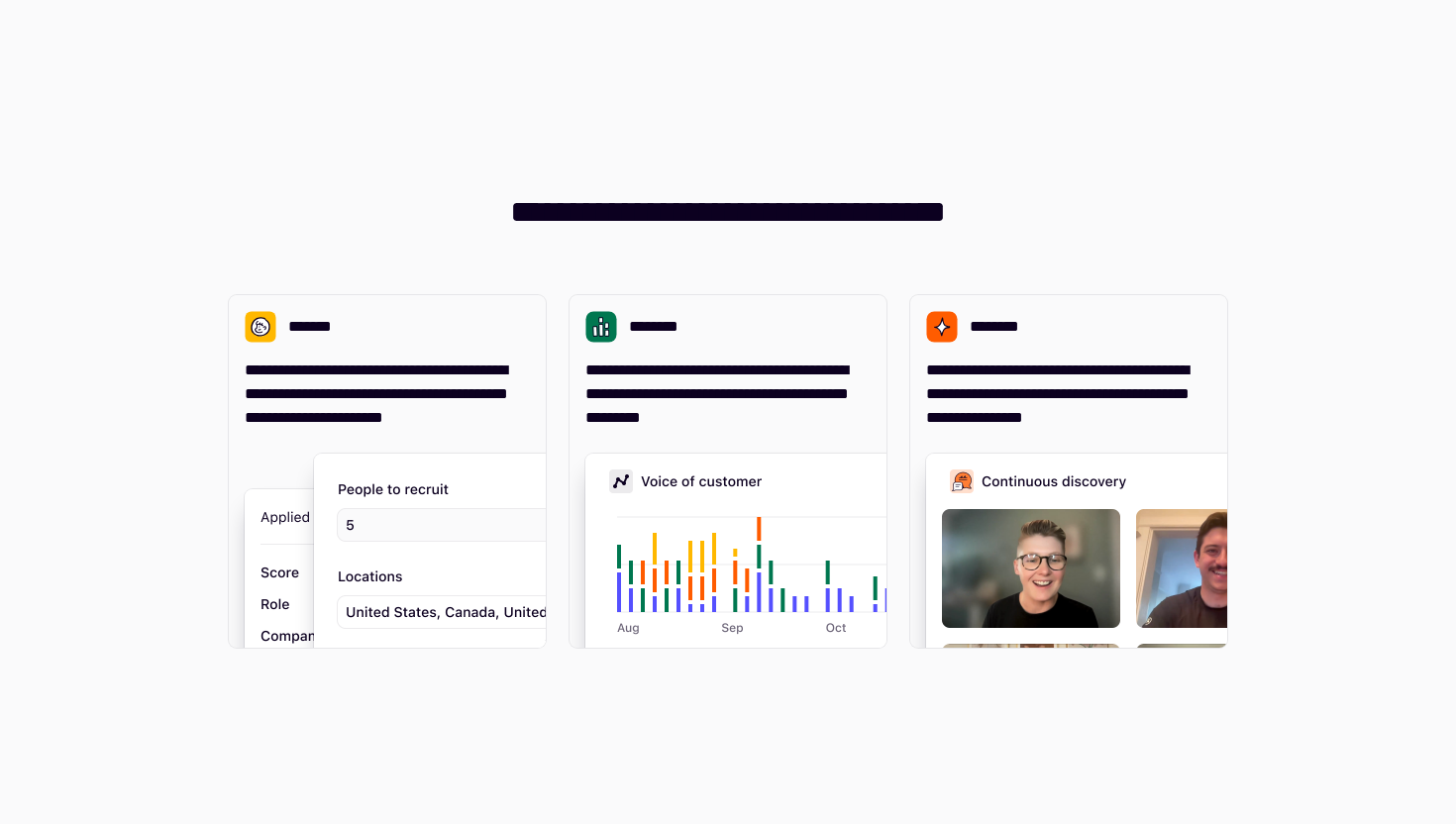 scroll, scrollTop: 0, scrollLeft: 0, axis: both 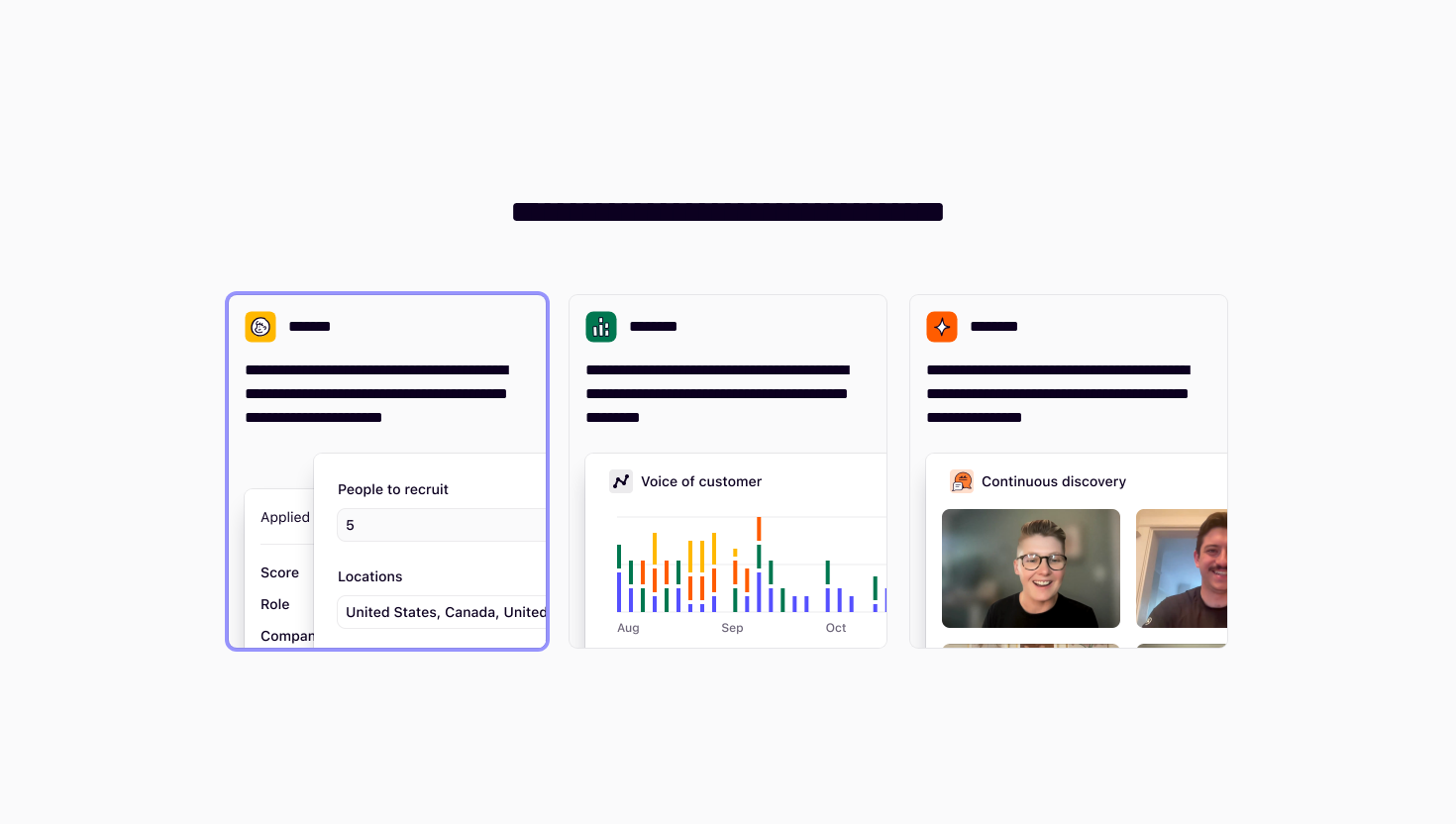 click at bounding box center (611, 658) 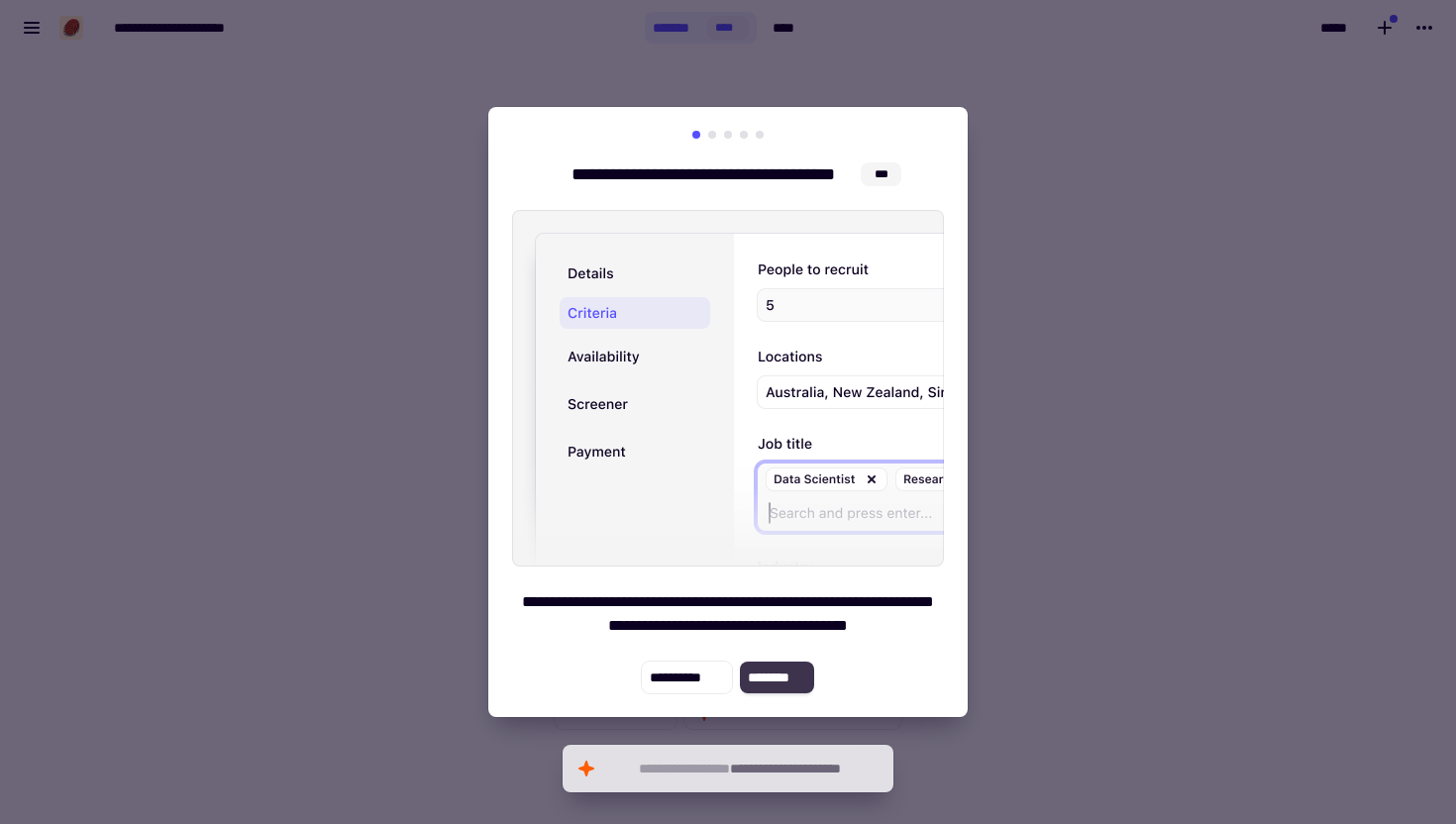 click on "********" 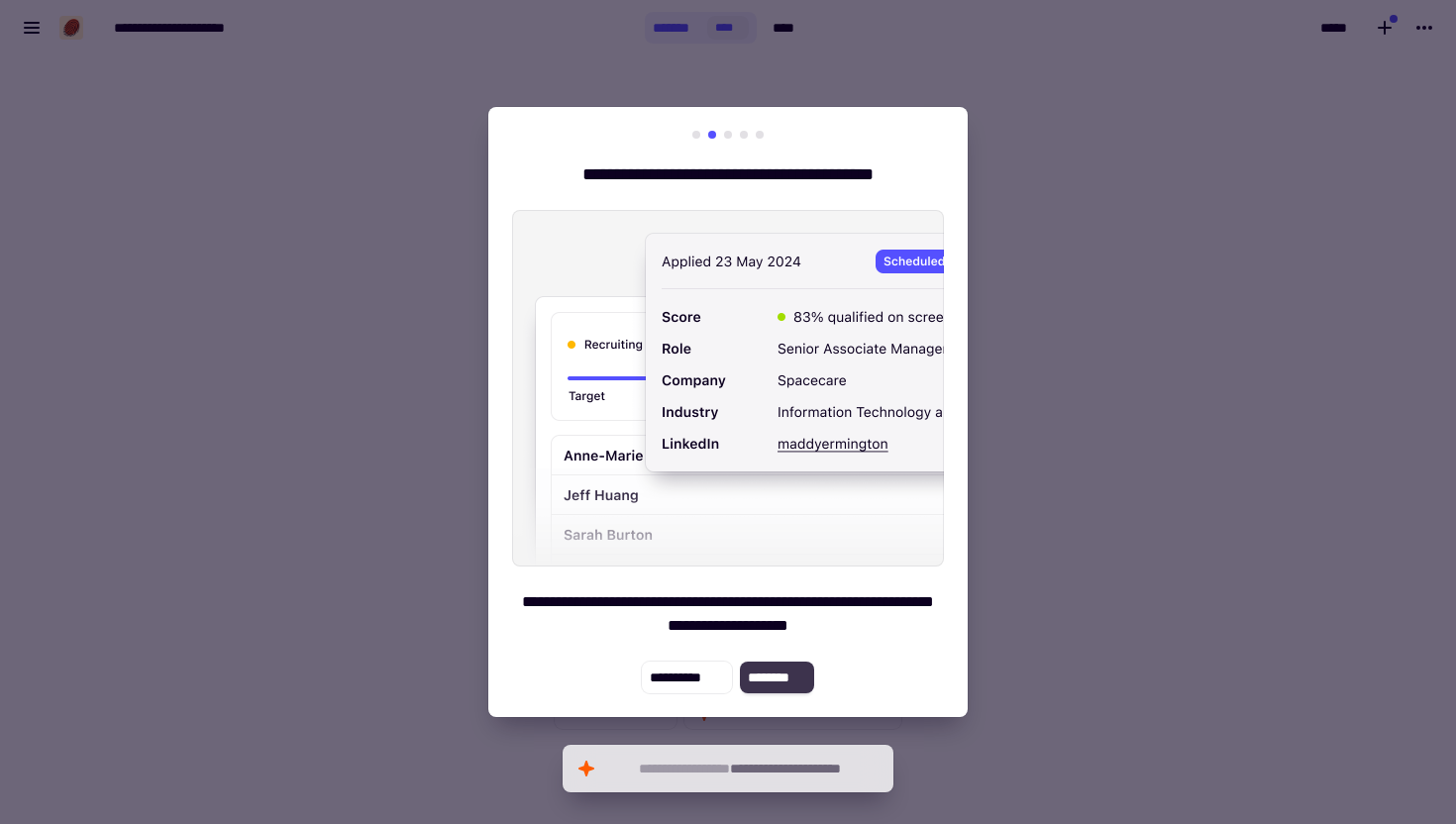 click on "********" 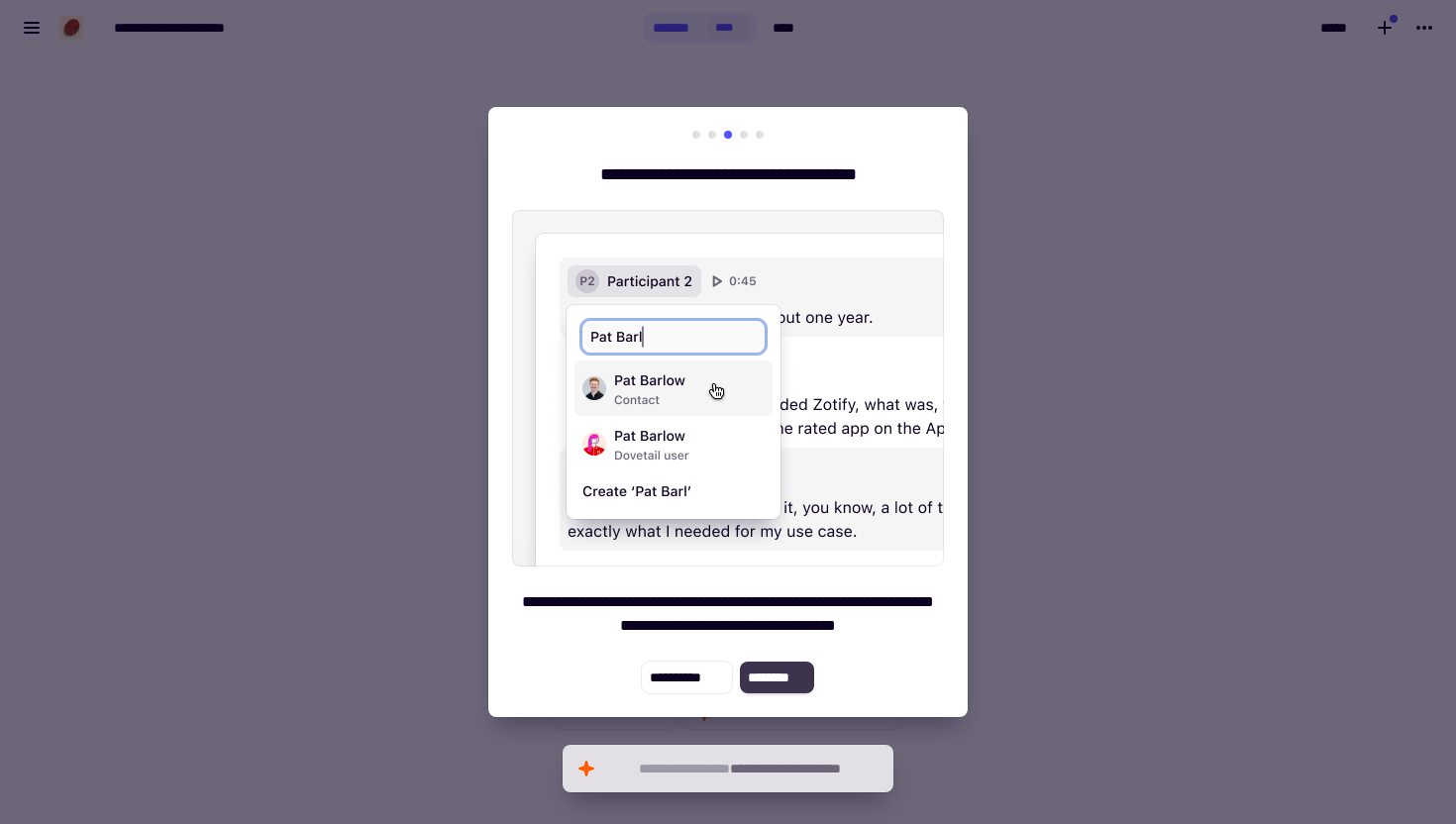 click on "********" 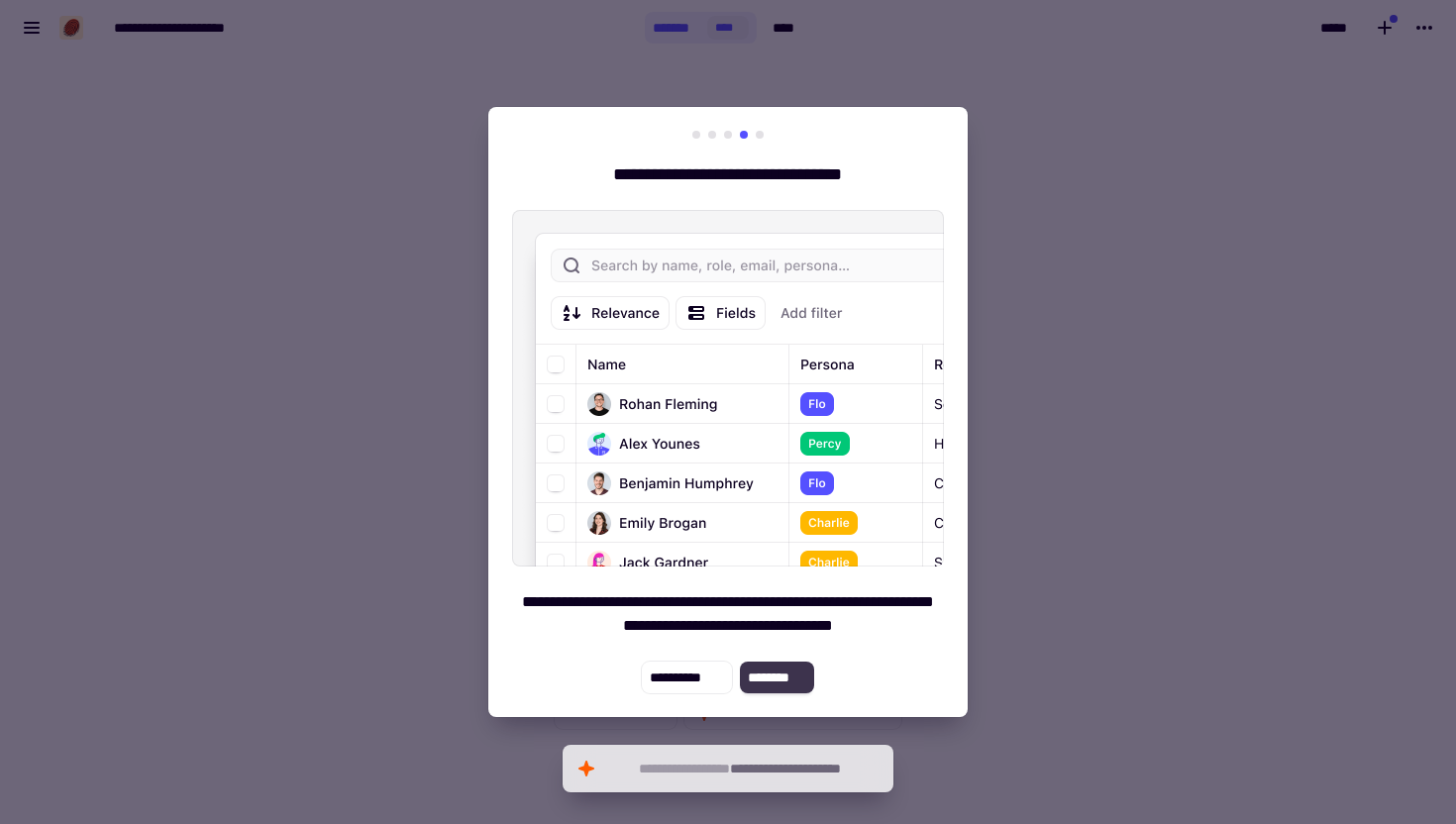 click on "********" 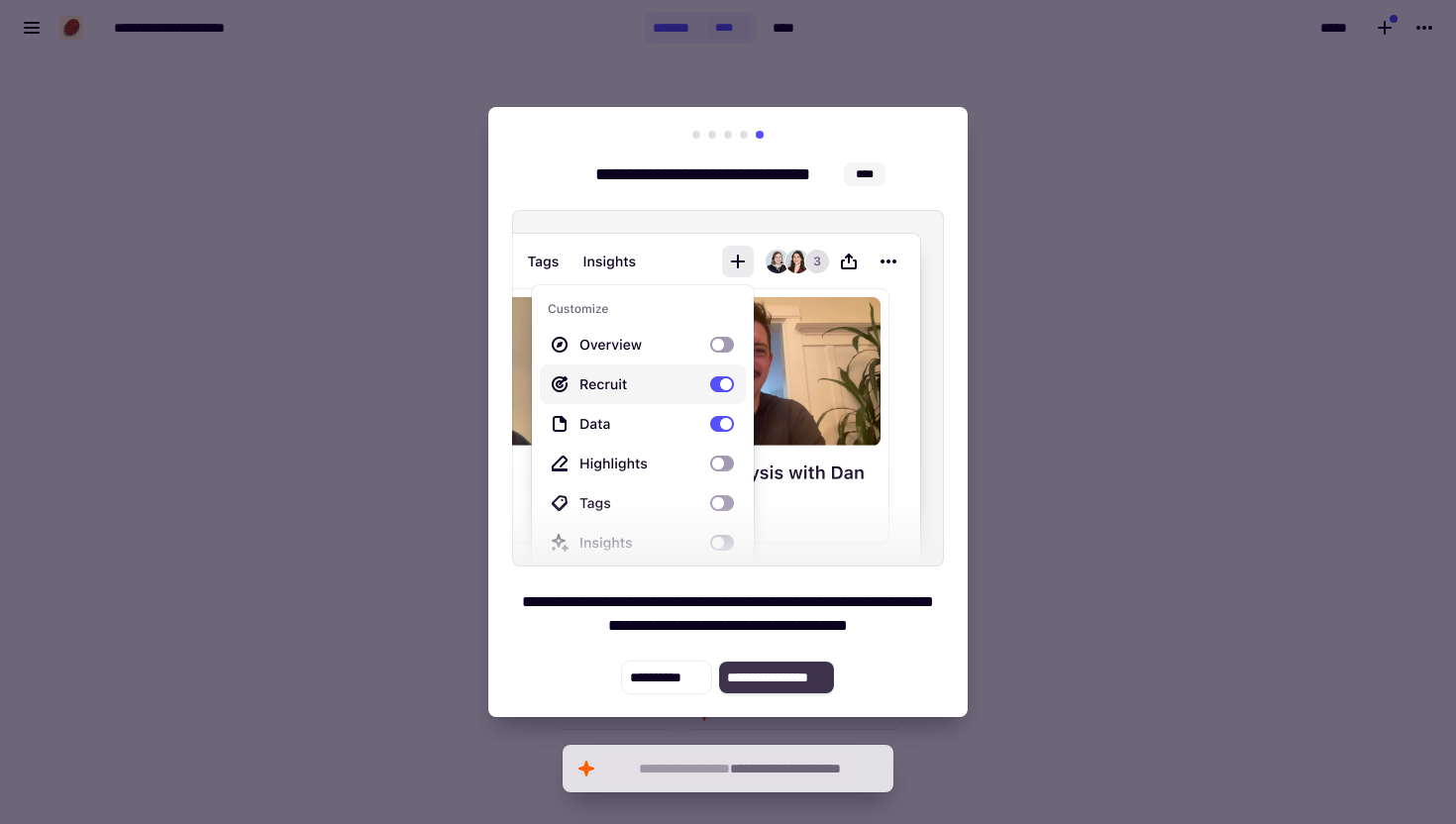 click on "**********" 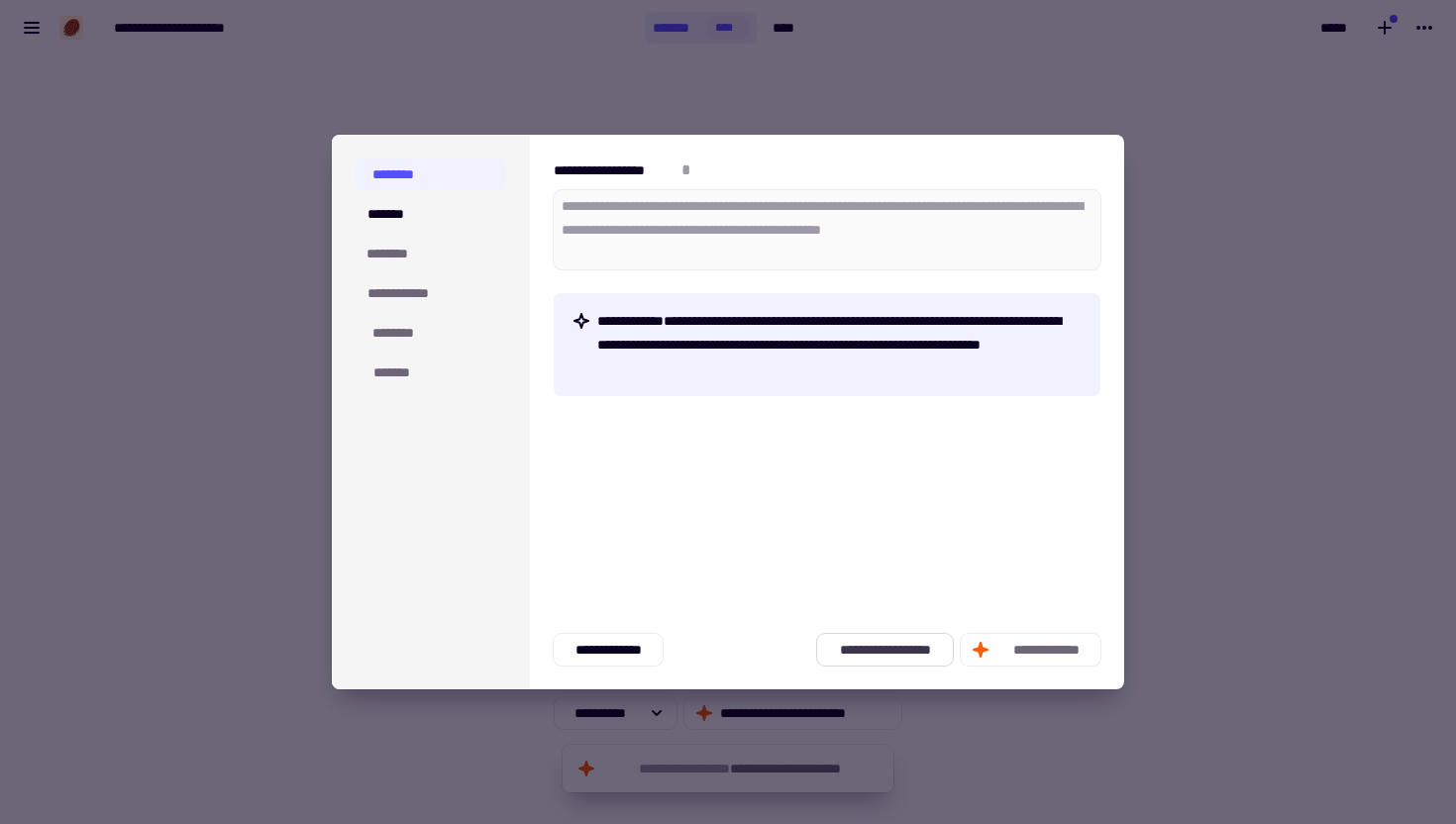 click on "**********" 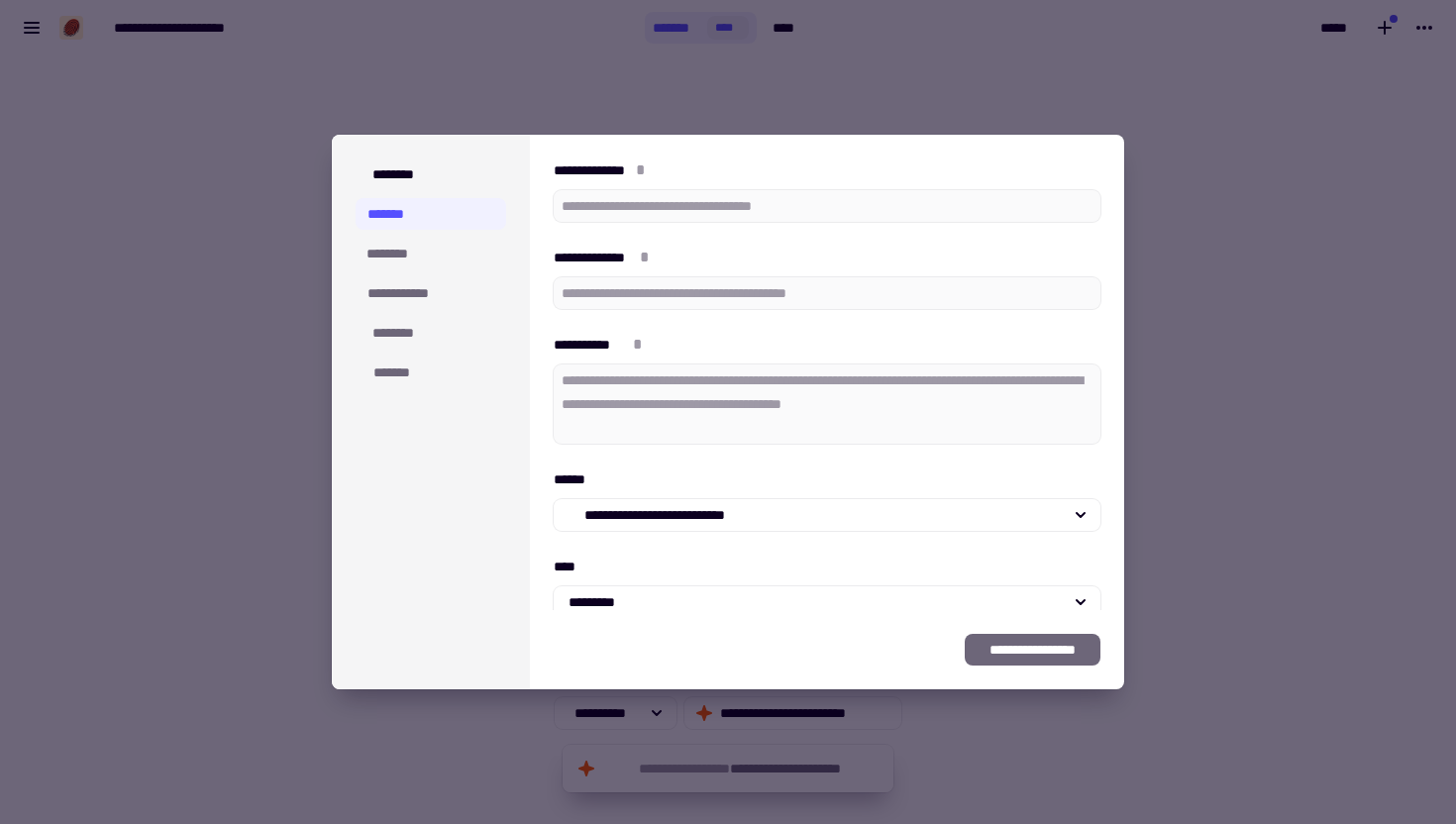 type on "*" 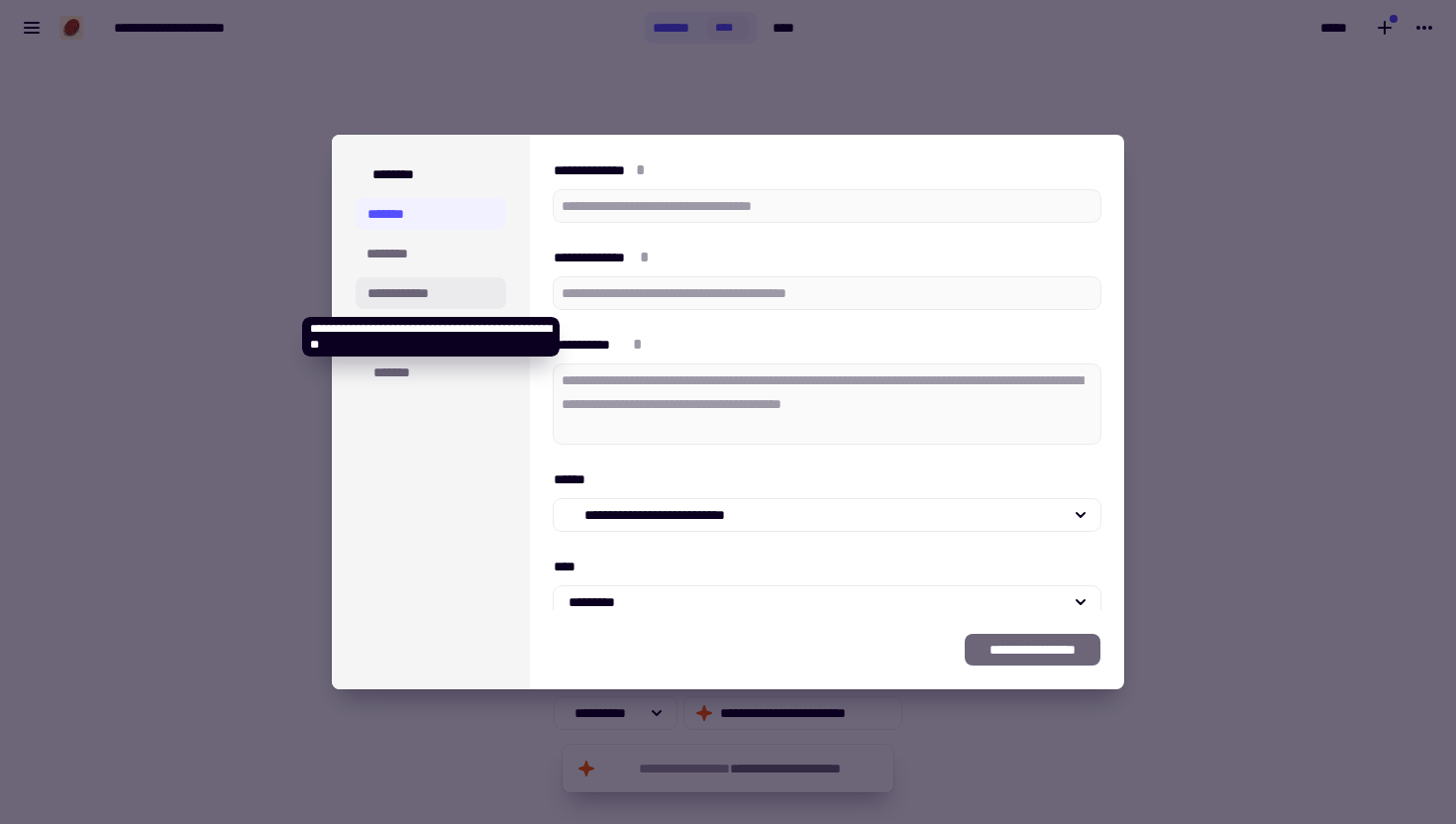 click on "**********" 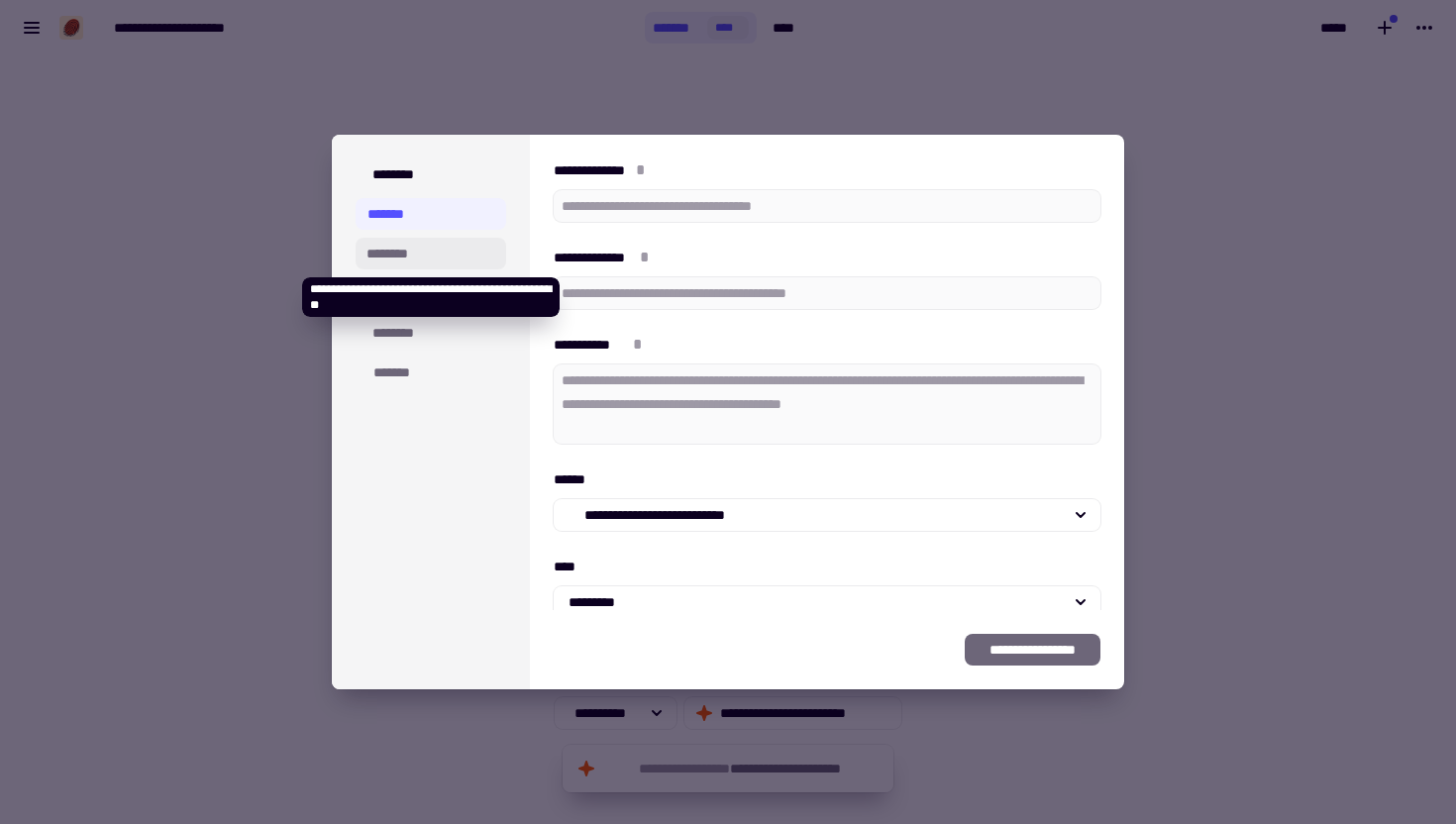 click on "********" 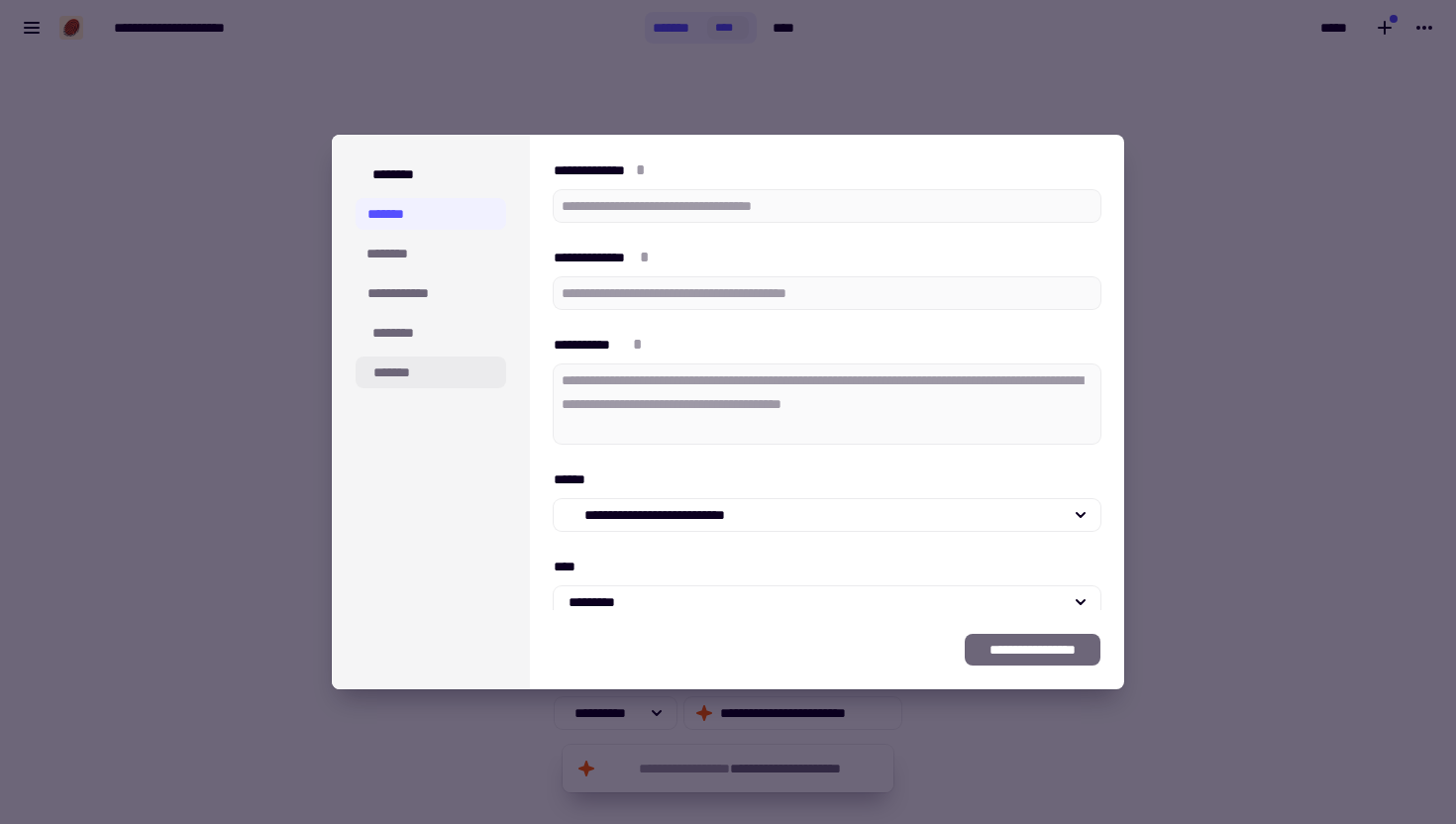click on "*******" 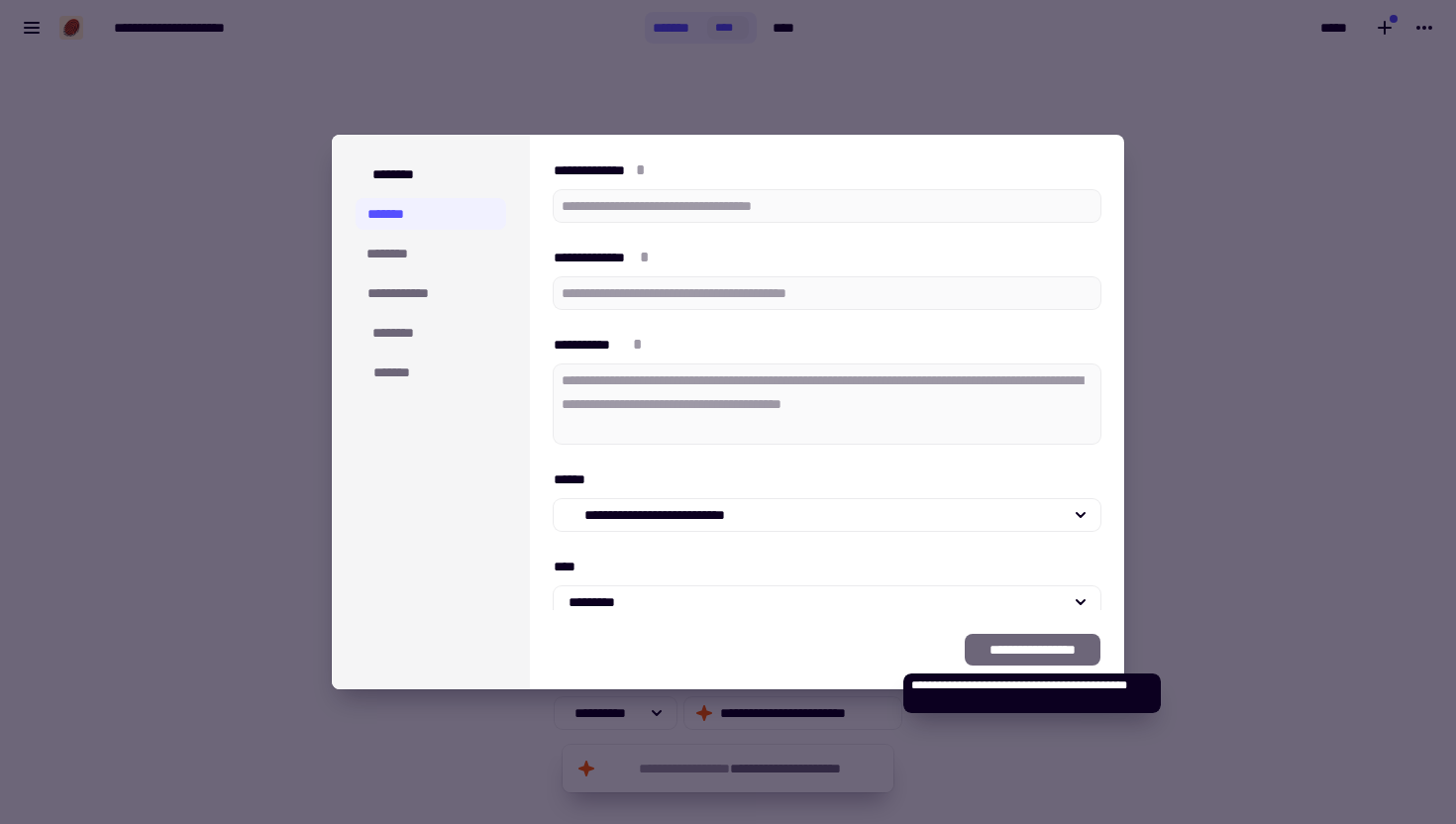 click on "**********" 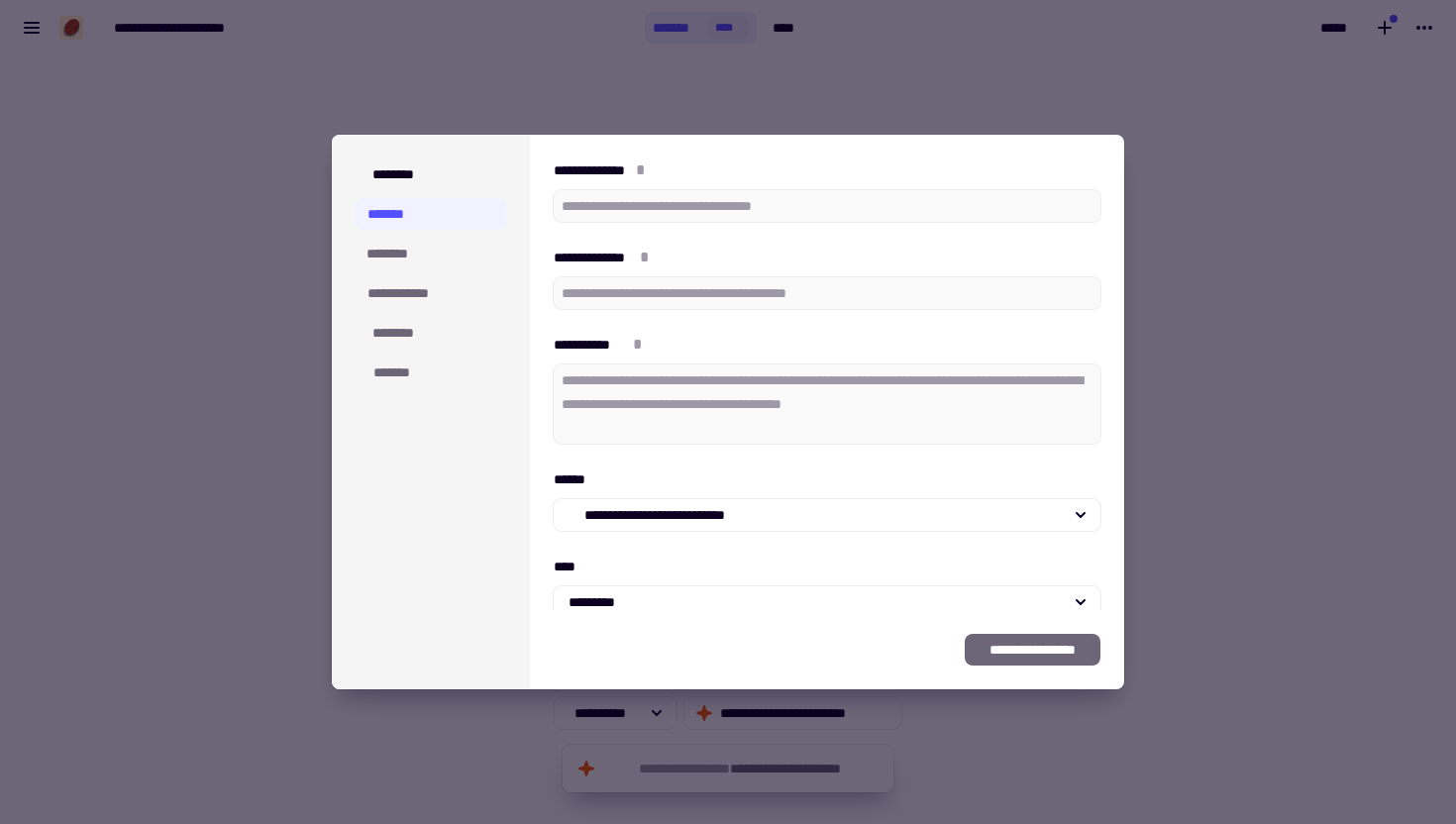 click at bounding box center [728, 412] 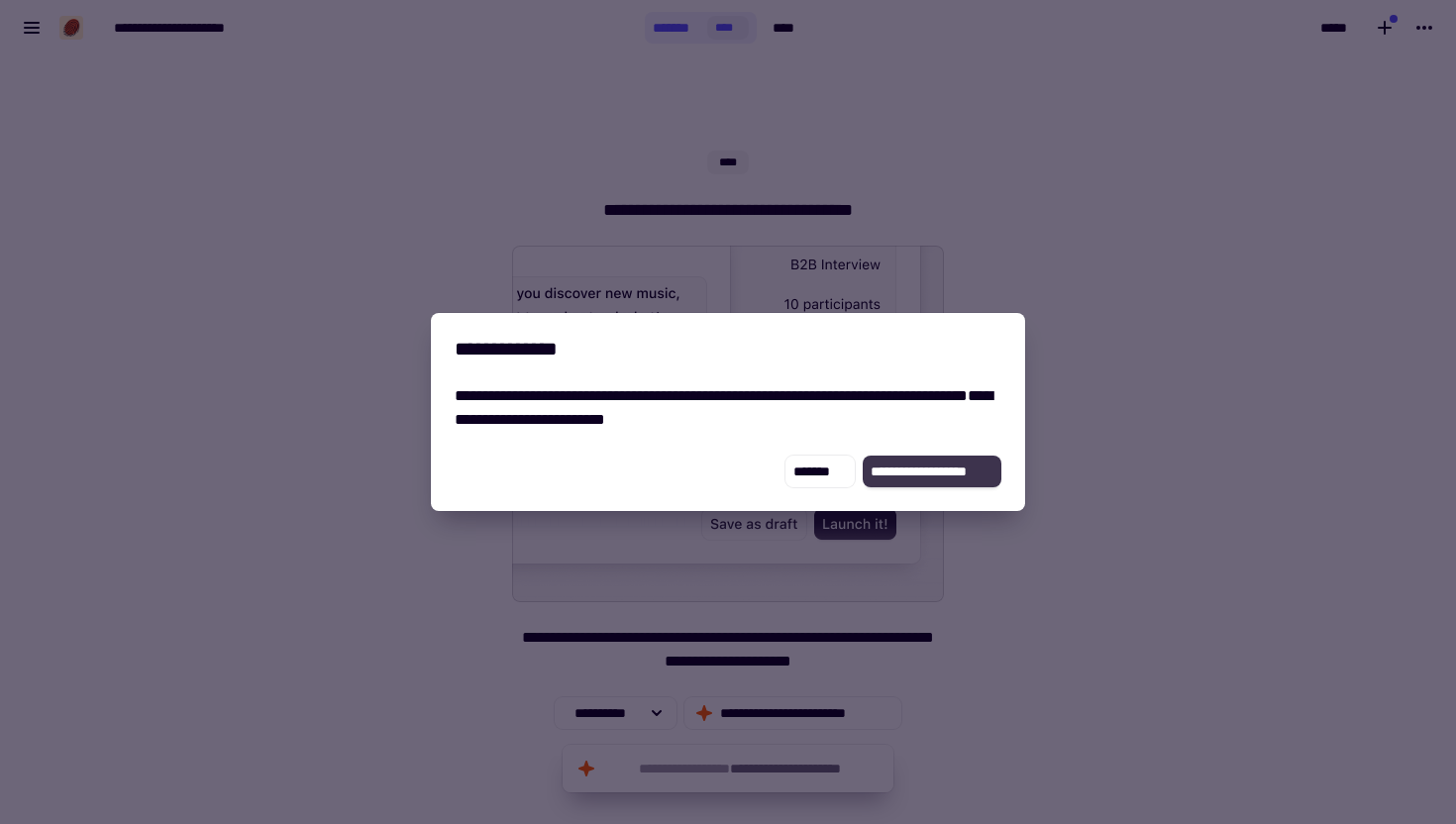 click on "**********" at bounding box center (932, 471) 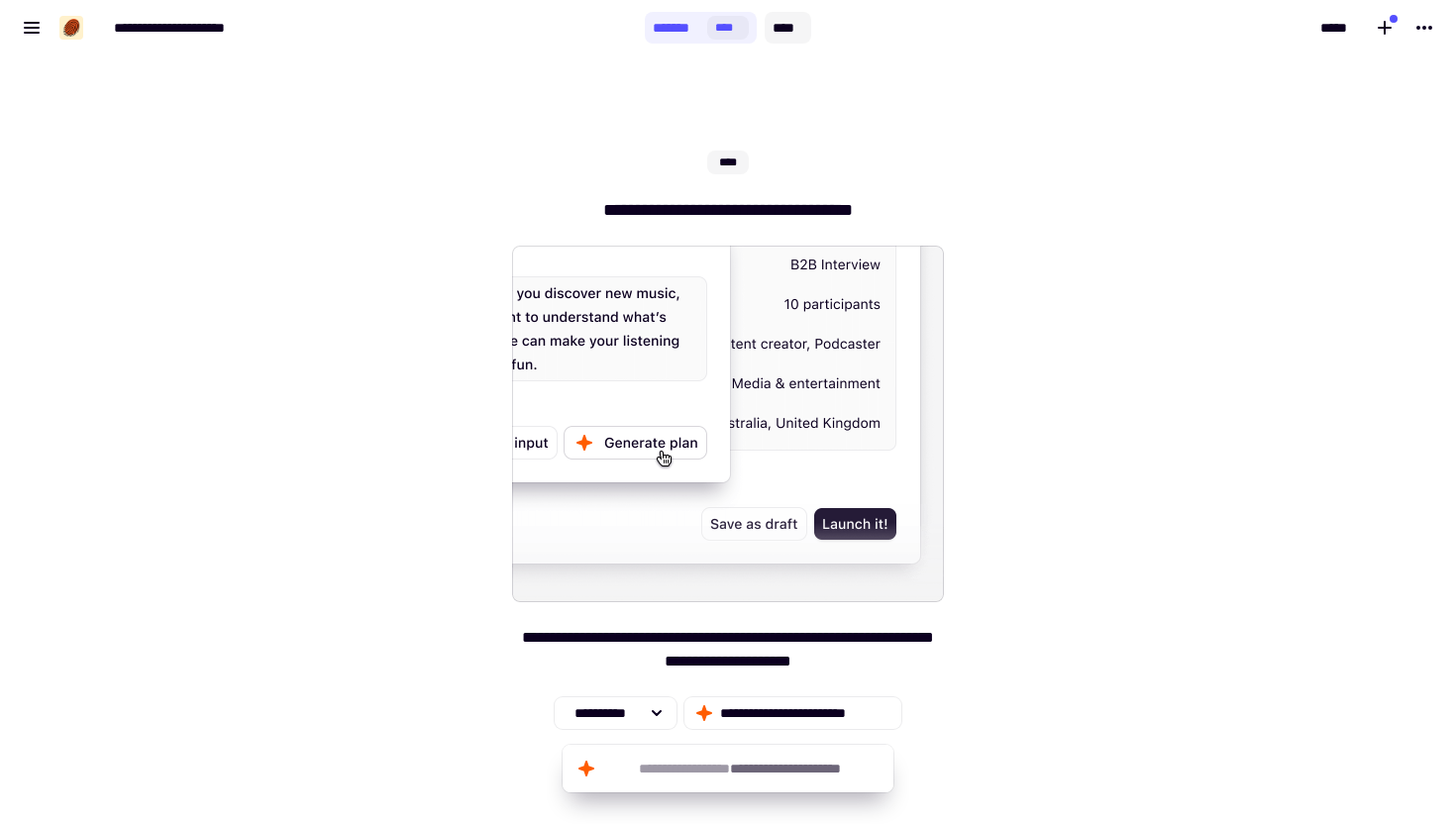 click on "****" 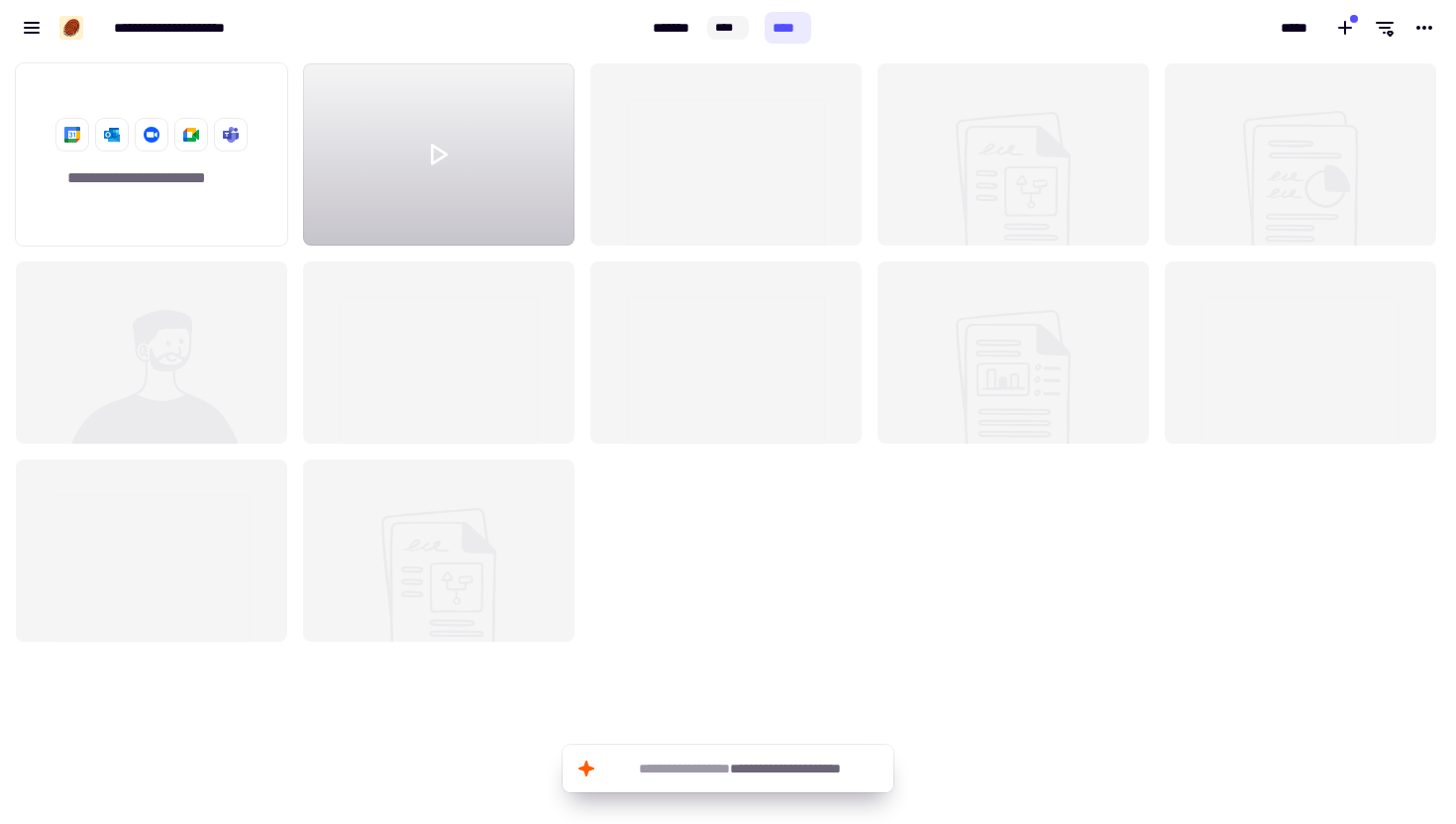 scroll, scrollTop: 1, scrollLeft: 1, axis: both 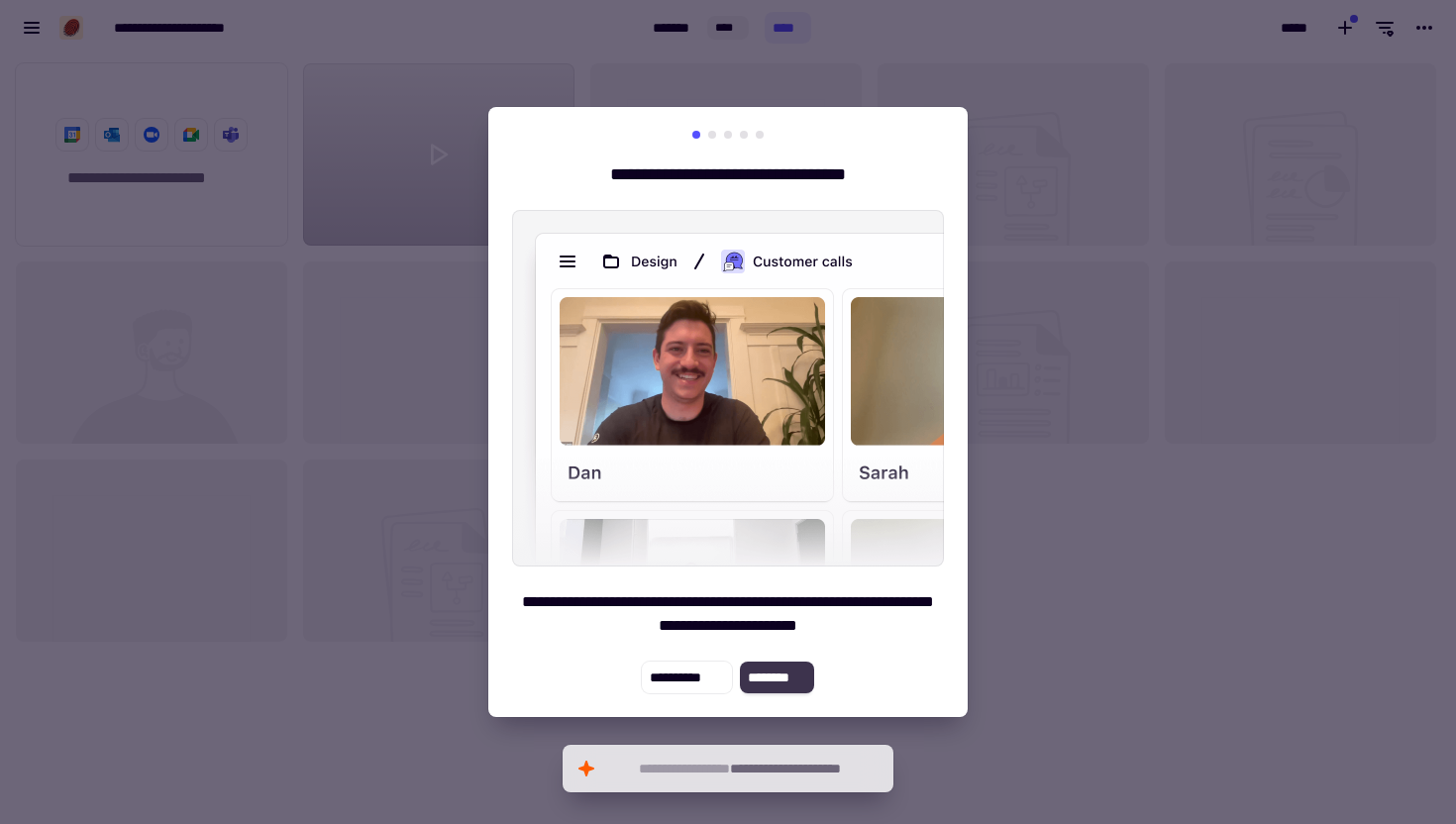click on "********" 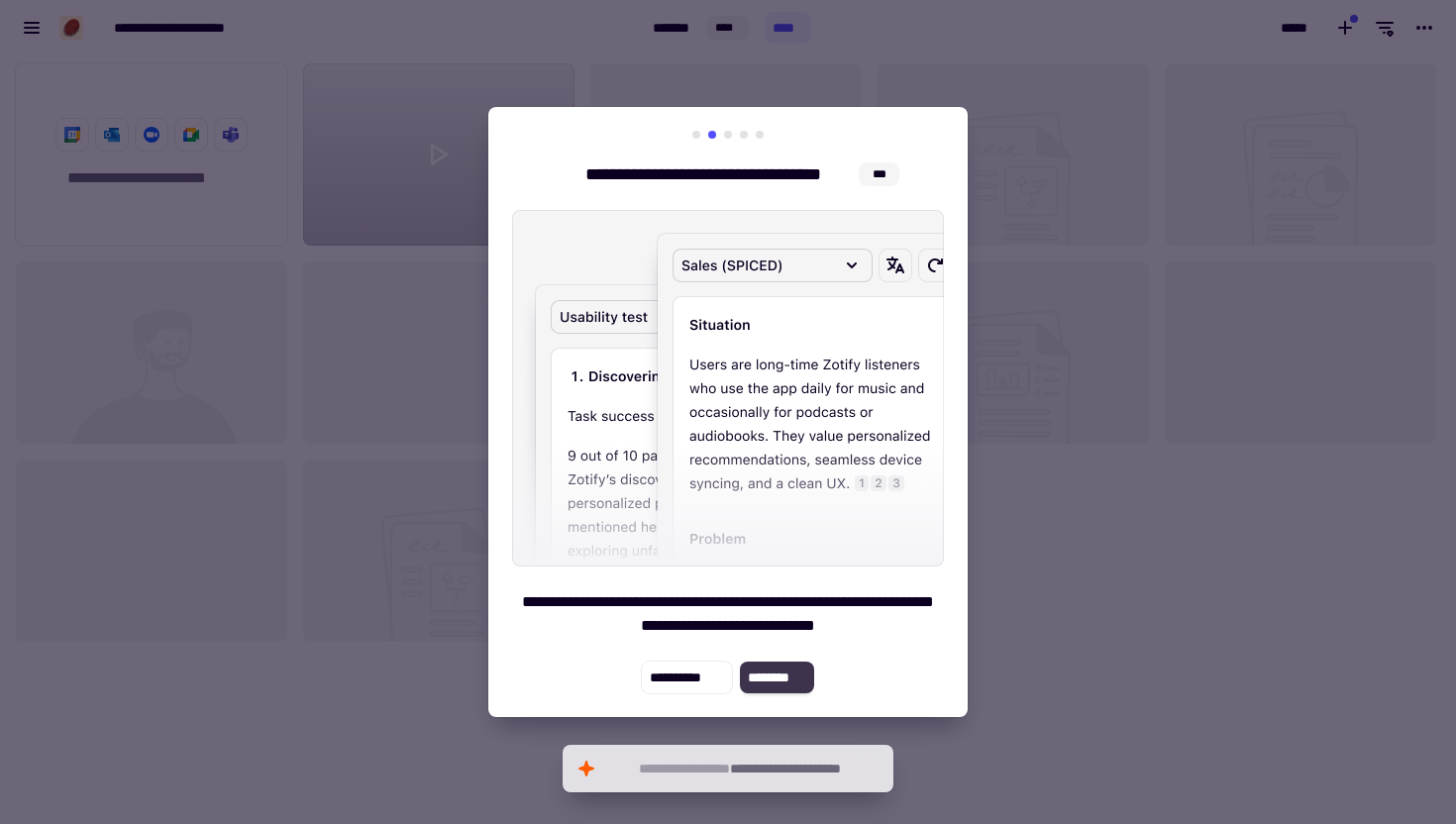 click on "********" 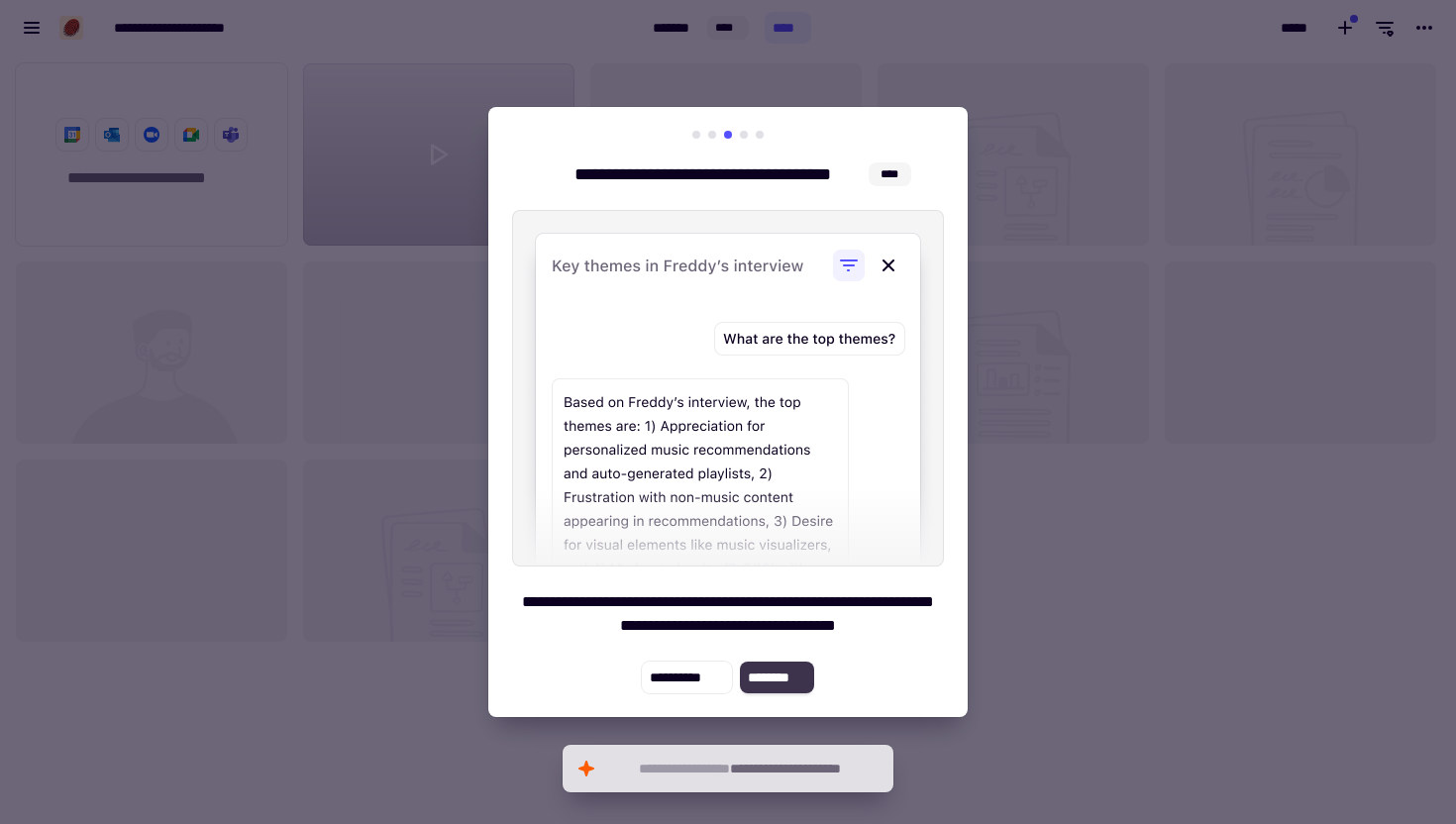 click on "********" 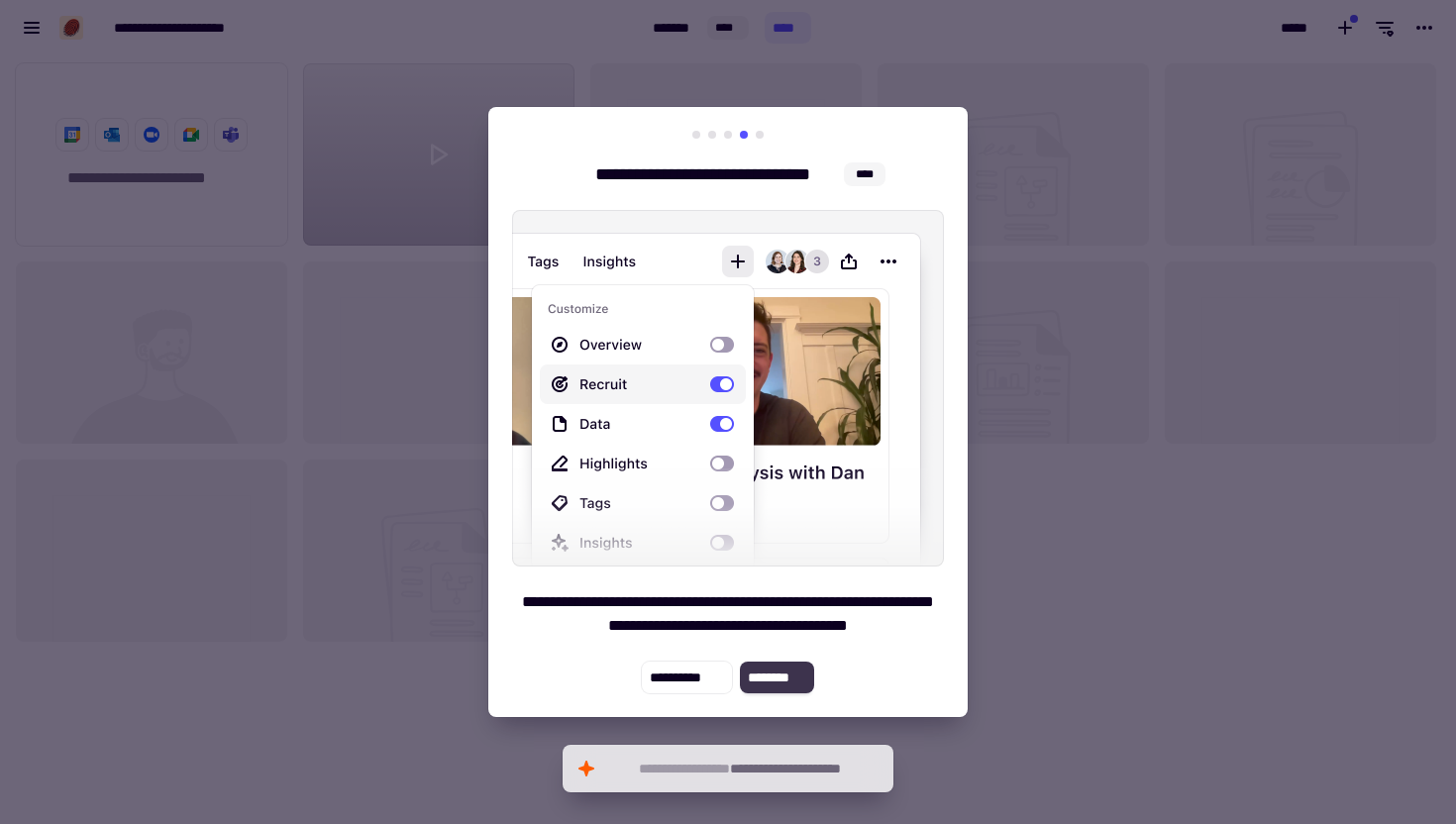 click on "********" 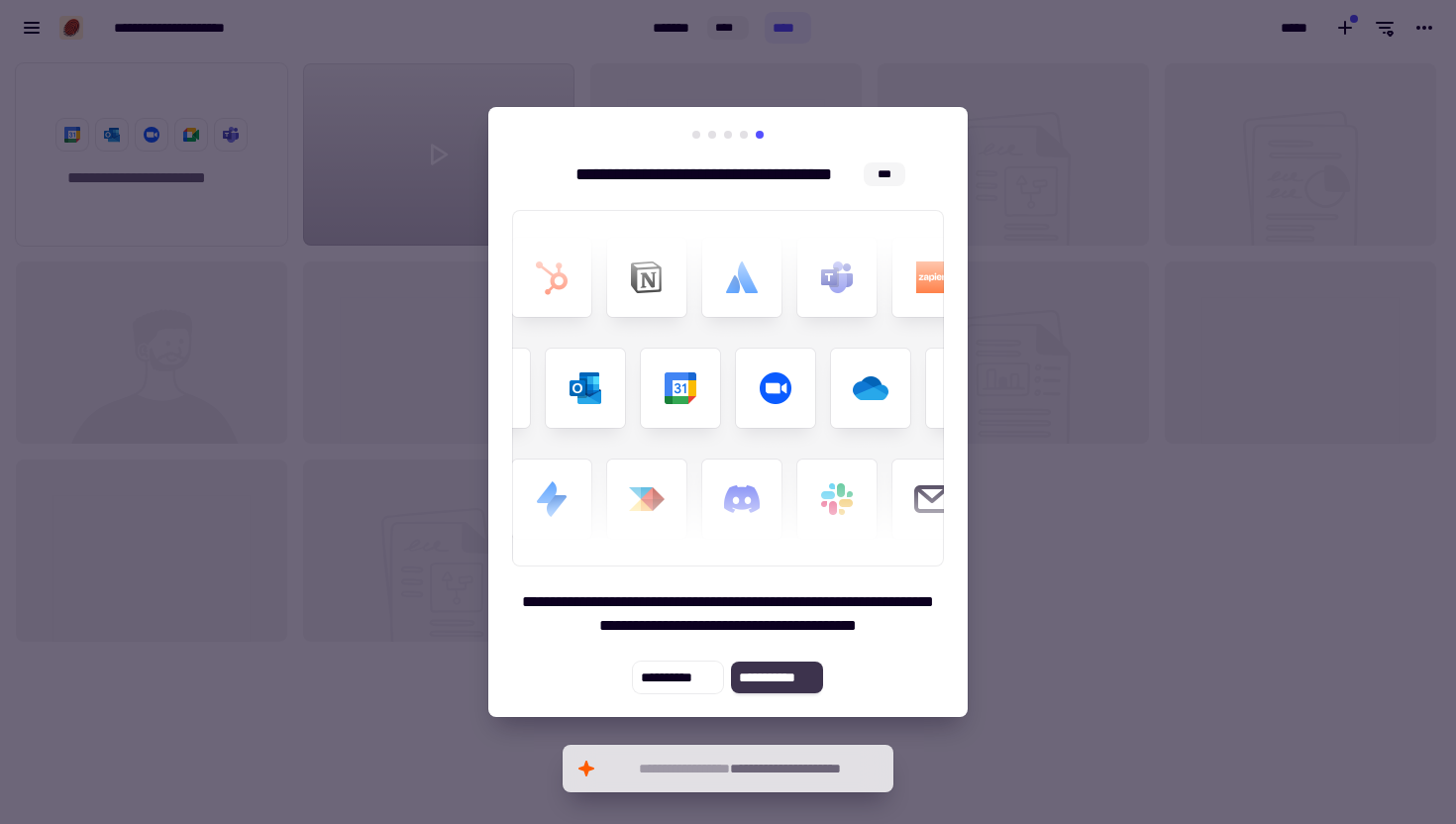 click on "**********" 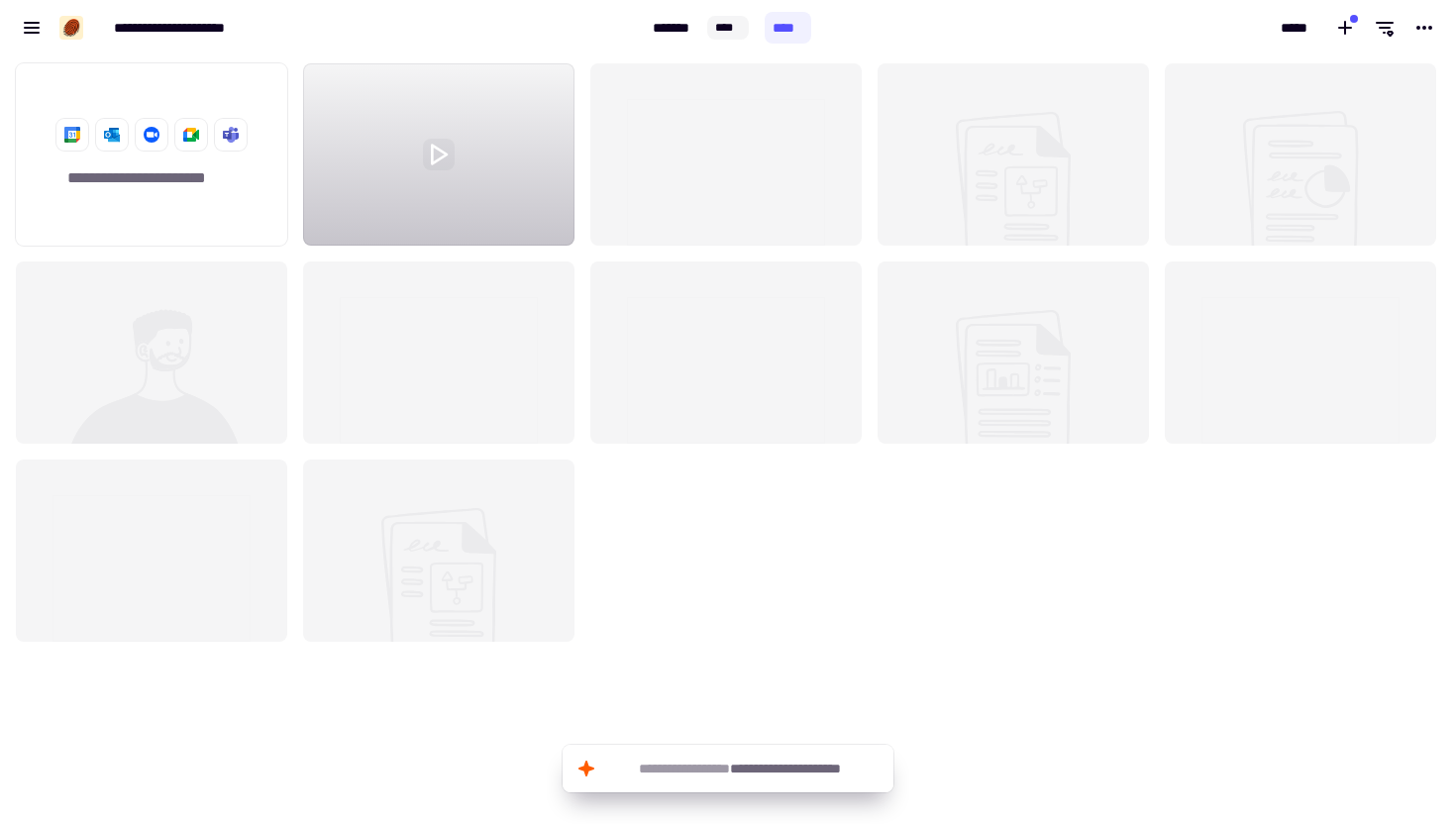 click 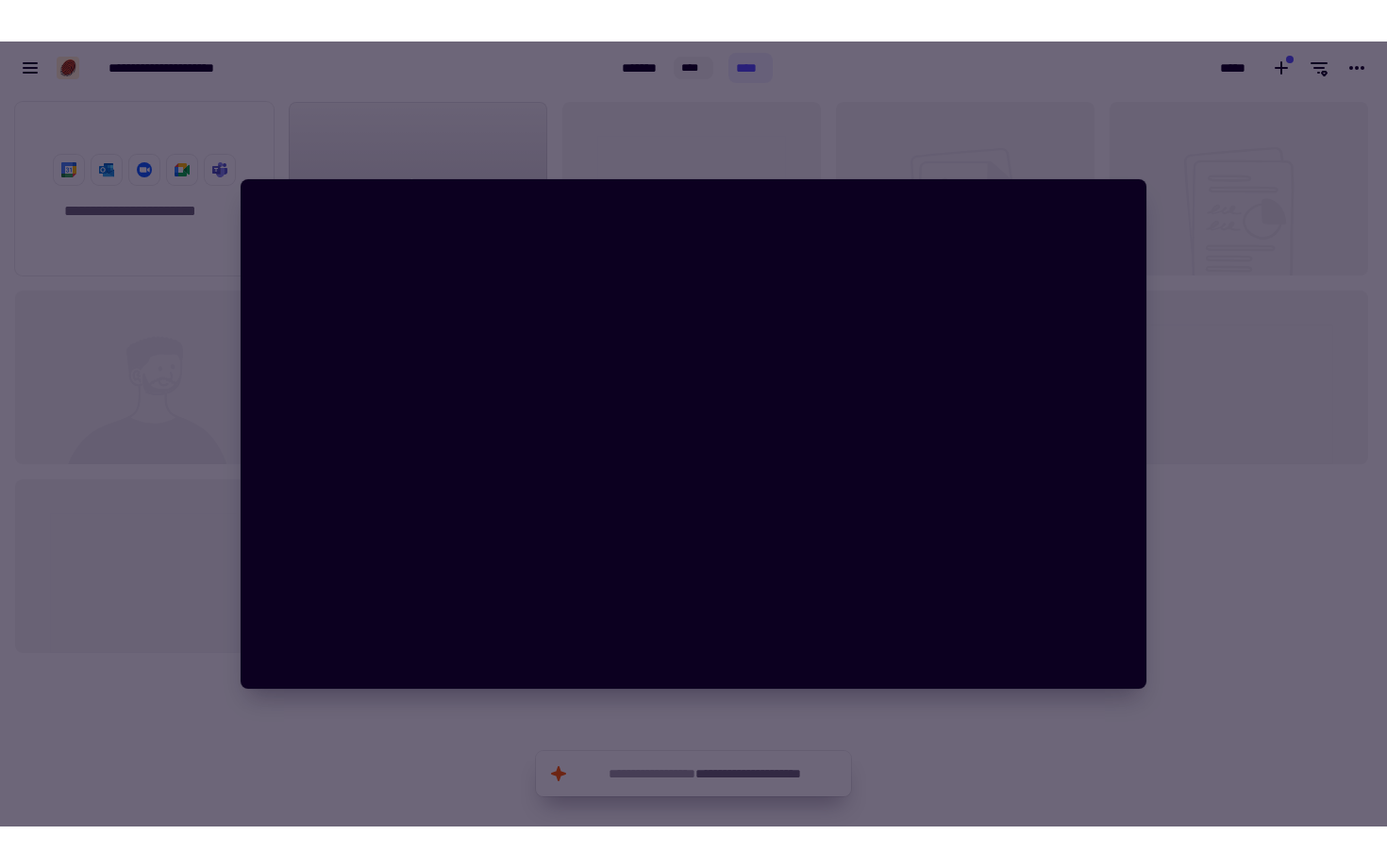 scroll, scrollTop: 1, scrollLeft: 1, axis: both 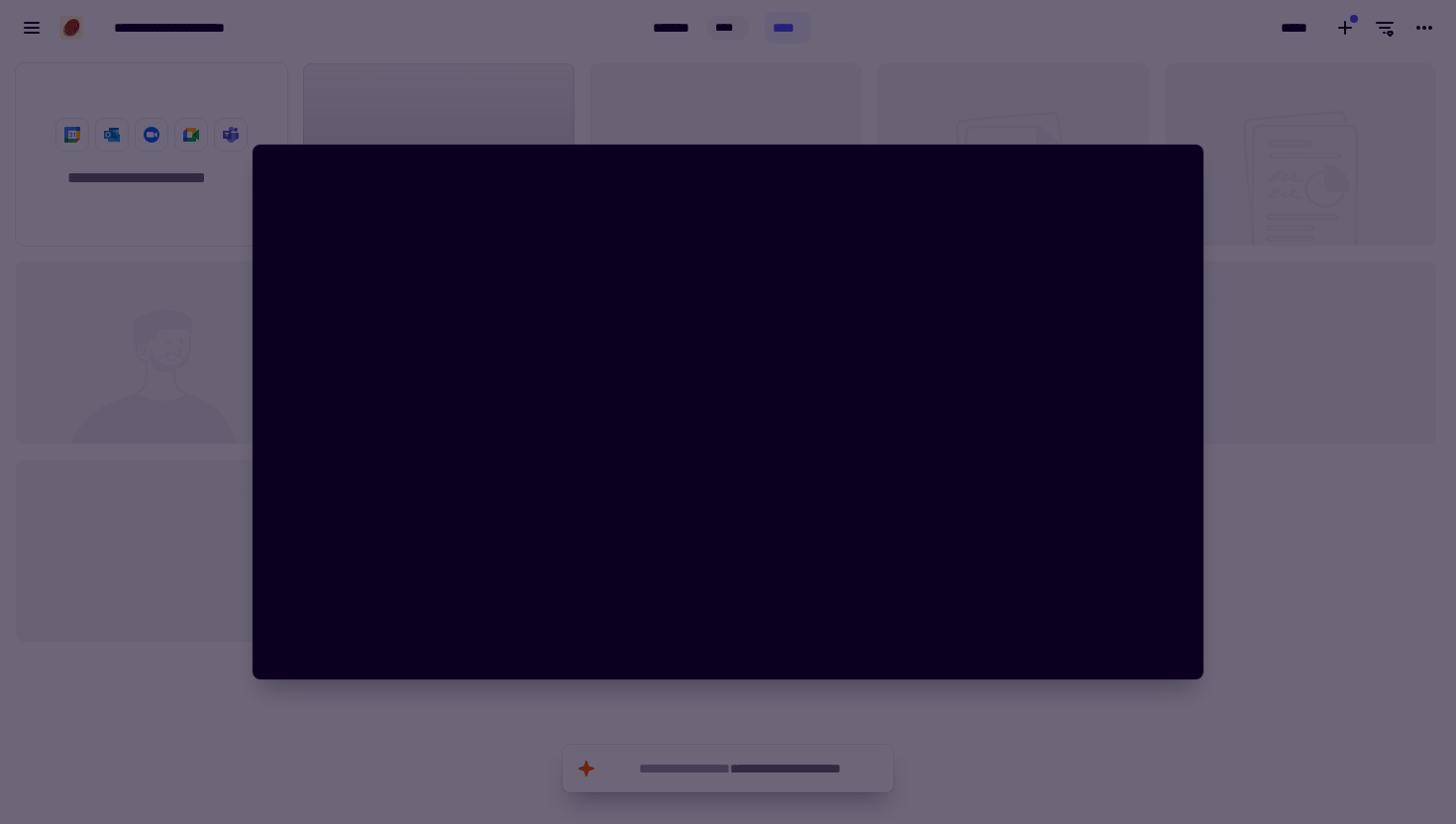 click at bounding box center (728, 412) 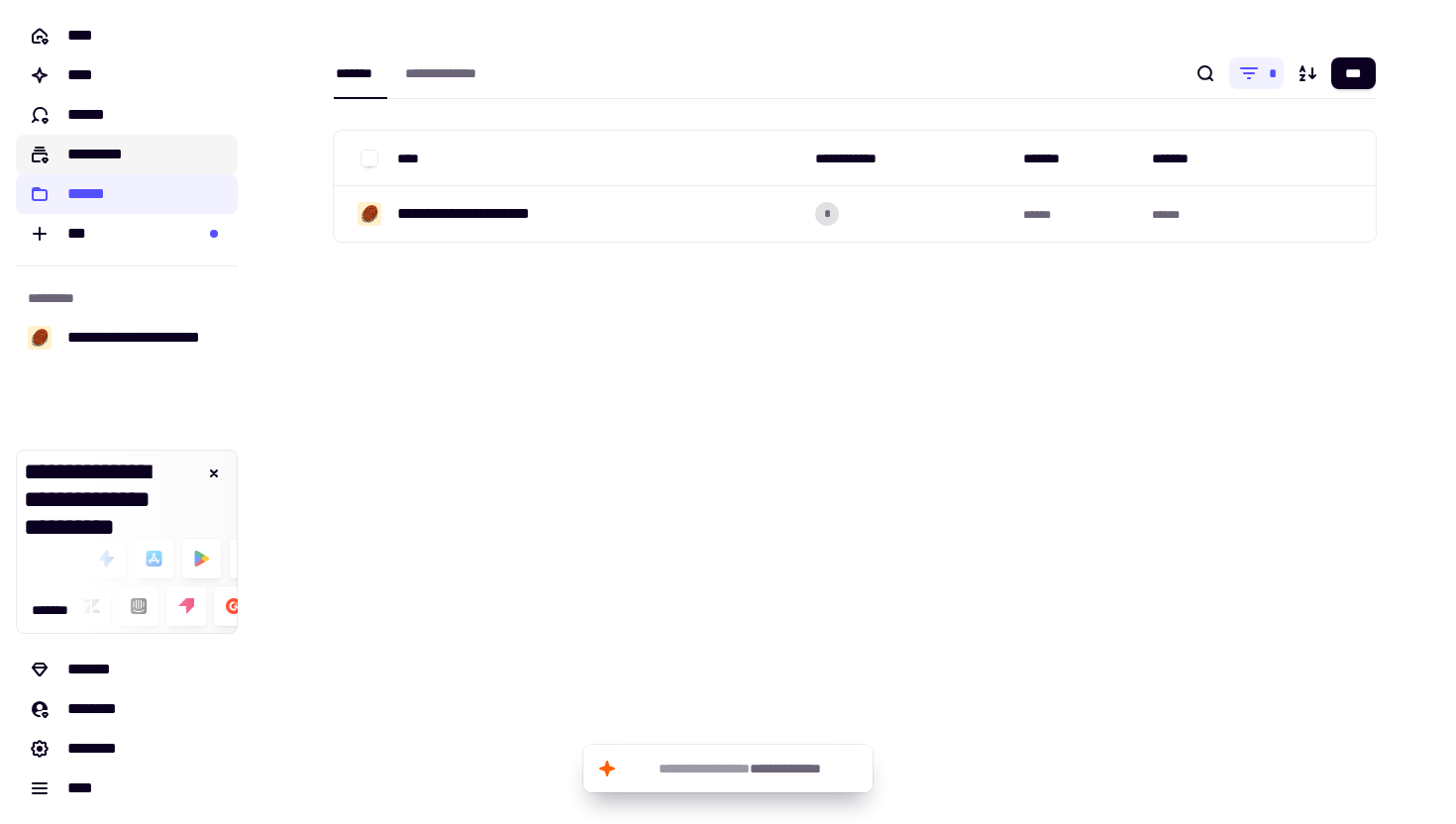 click on "*********" 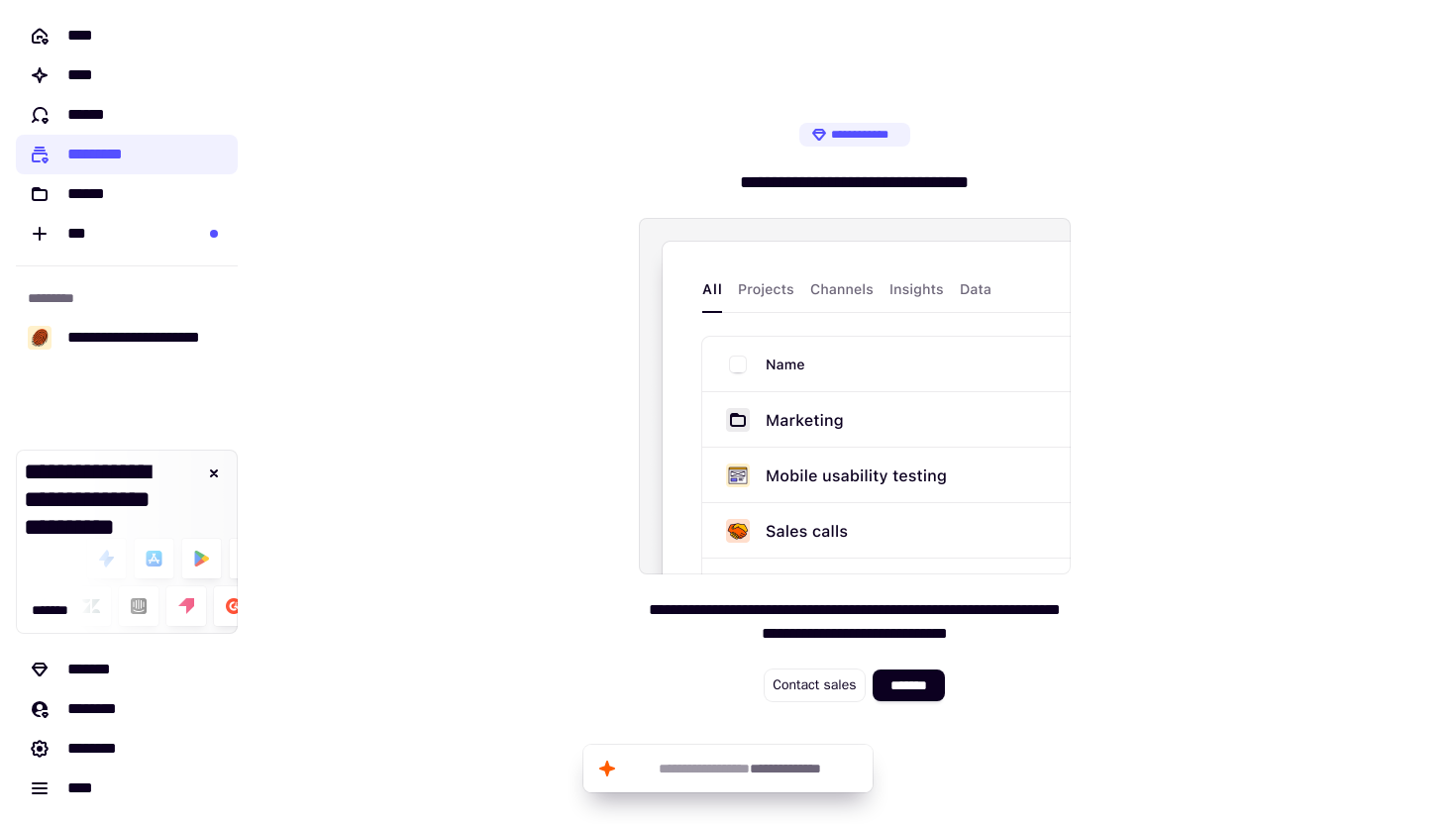 click at bounding box center [855, 396] 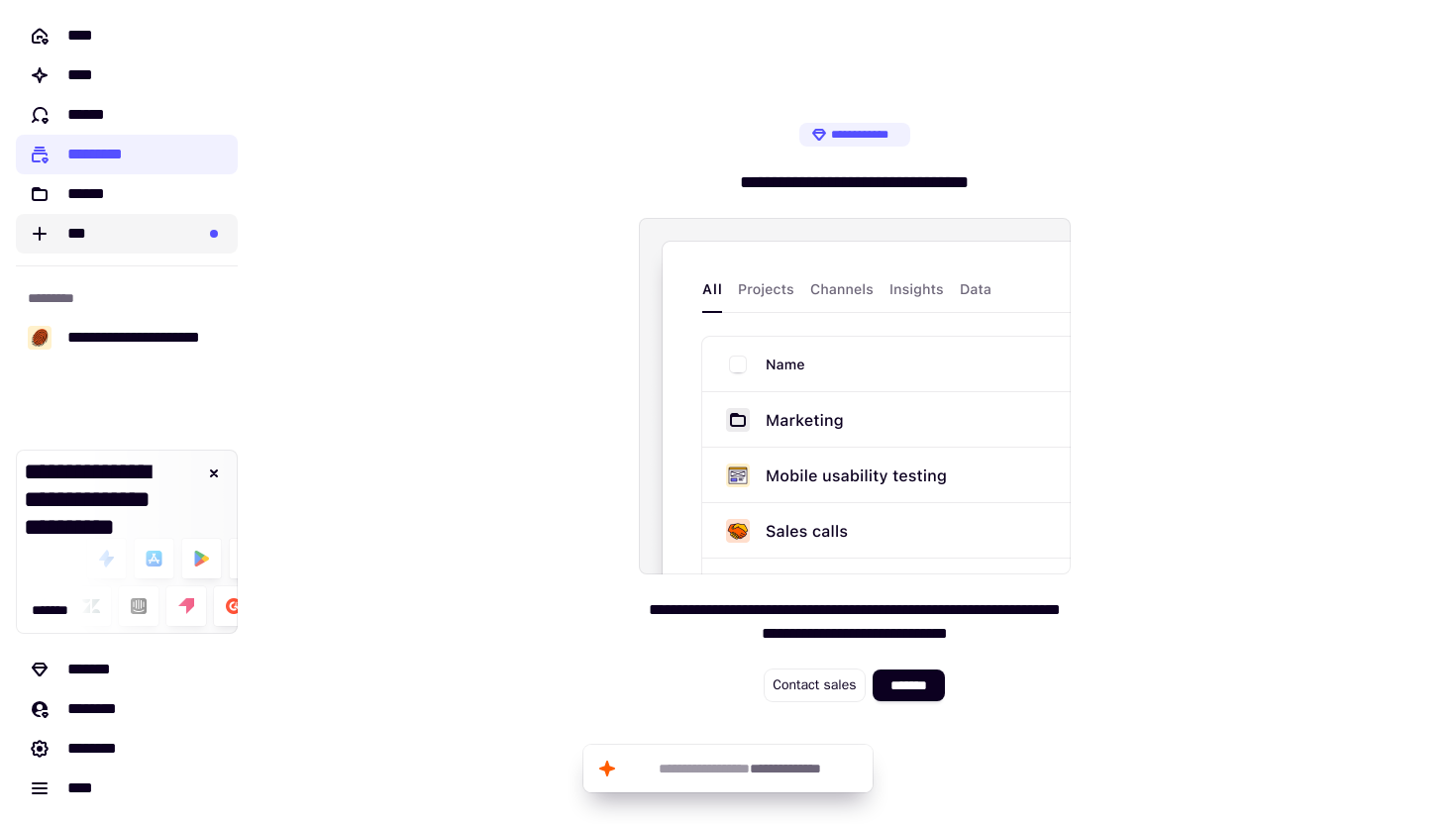 click on "***" 